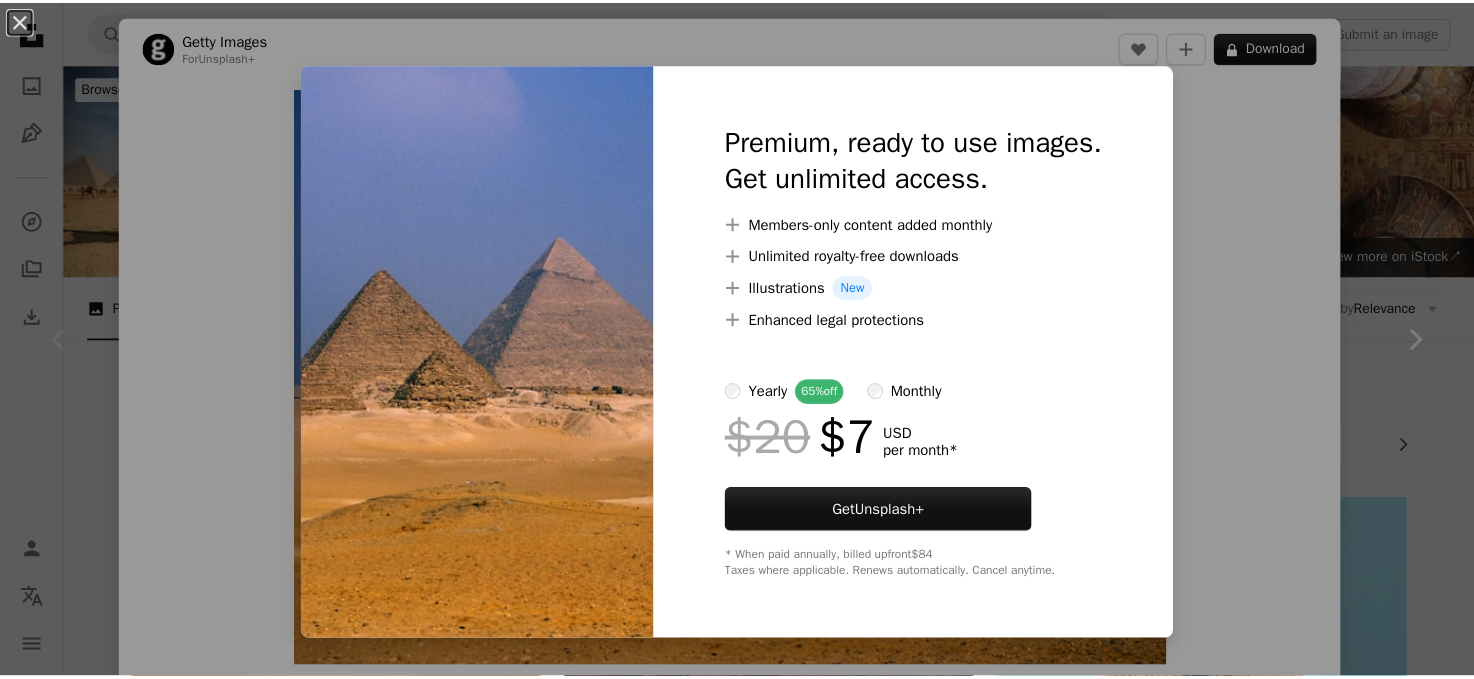 scroll, scrollTop: 300, scrollLeft: 0, axis: vertical 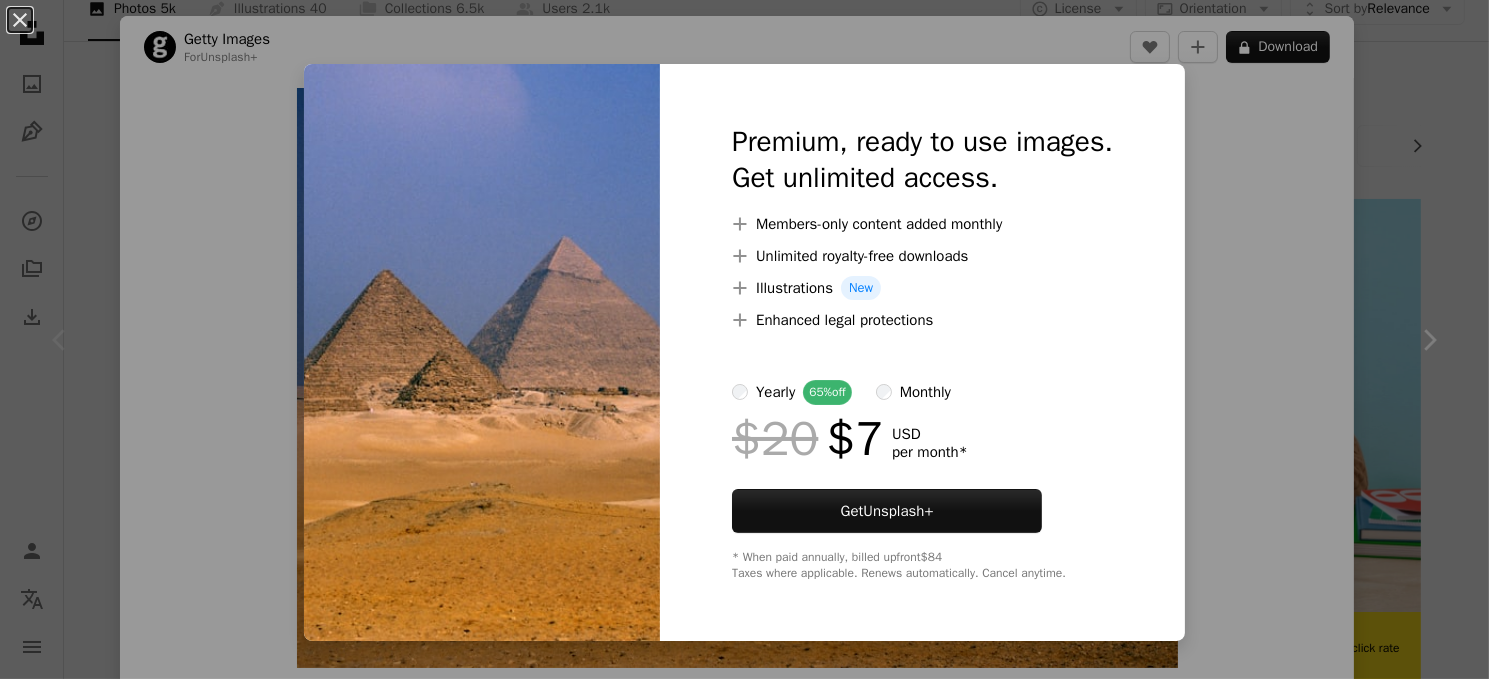 click on "An X shape Premium, ready to use images. Get unlimited access. A plus sign Members-only content added monthly A plus sign Unlimited royalty-free downloads A plus sign Illustrations  New A plus sign Enhanced legal protections yearly 65%  off monthly $20   $7 USD per month * Get  Unsplash+ * When paid annually, billed upfront  $84 Taxes where applicable. Renews automatically. Cancel anytime." at bounding box center [744, 339] 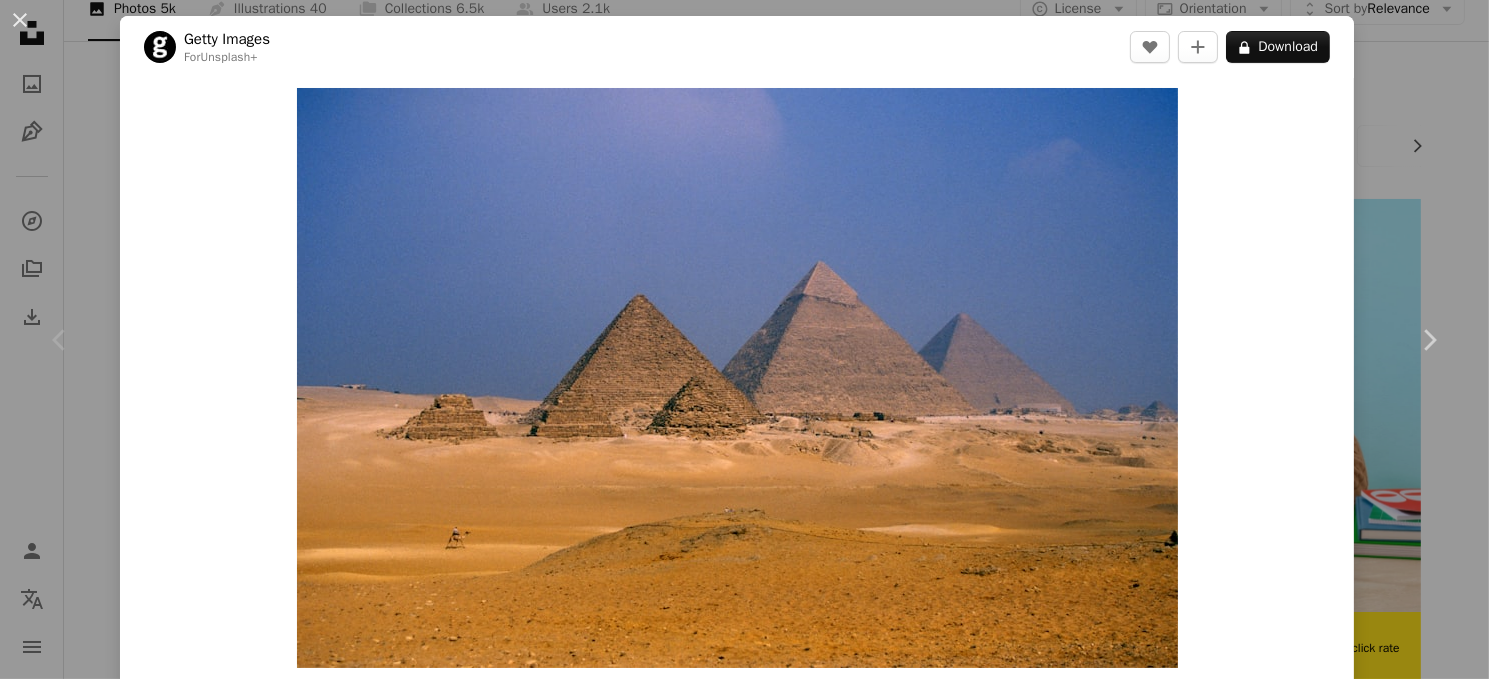 click on "An X shape Chevron left Chevron right Getty Images For Unsplash+ A heart A plus sign A lock Download Zoom in A forward-right arrow Share More Actions Calendar outlined Published on August [DAY], [YEAR] Safety Licensed under the Unsplash+ License egypt fantasy history outdoors pyramid spooky mystery horizontal ancient monument day archaeology giza no people dry travel destinations famous place idyllic desert area Public domain images Related images Plus sign for Unsplash+ A heart A plus sign Getty Images For Unsplash+ A lock Download Plus sign for Unsplash+ A heart A plus sign Getty Images For Unsplash+ A lock Download Plus sign for Unsplash+ A heart A plus sign Getty Images For Unsplash+ A lock Download Plus sign for Unsplash+ A heart A plus sign Getty Images For Unsplash+ A lock Download Plus sign for Unsplash+ A heart A plus sign Getty Images For Unsplash+ A lock Download Plus sign for Unsplash+ A heart A plus sign" at bounding box center [744, 339] 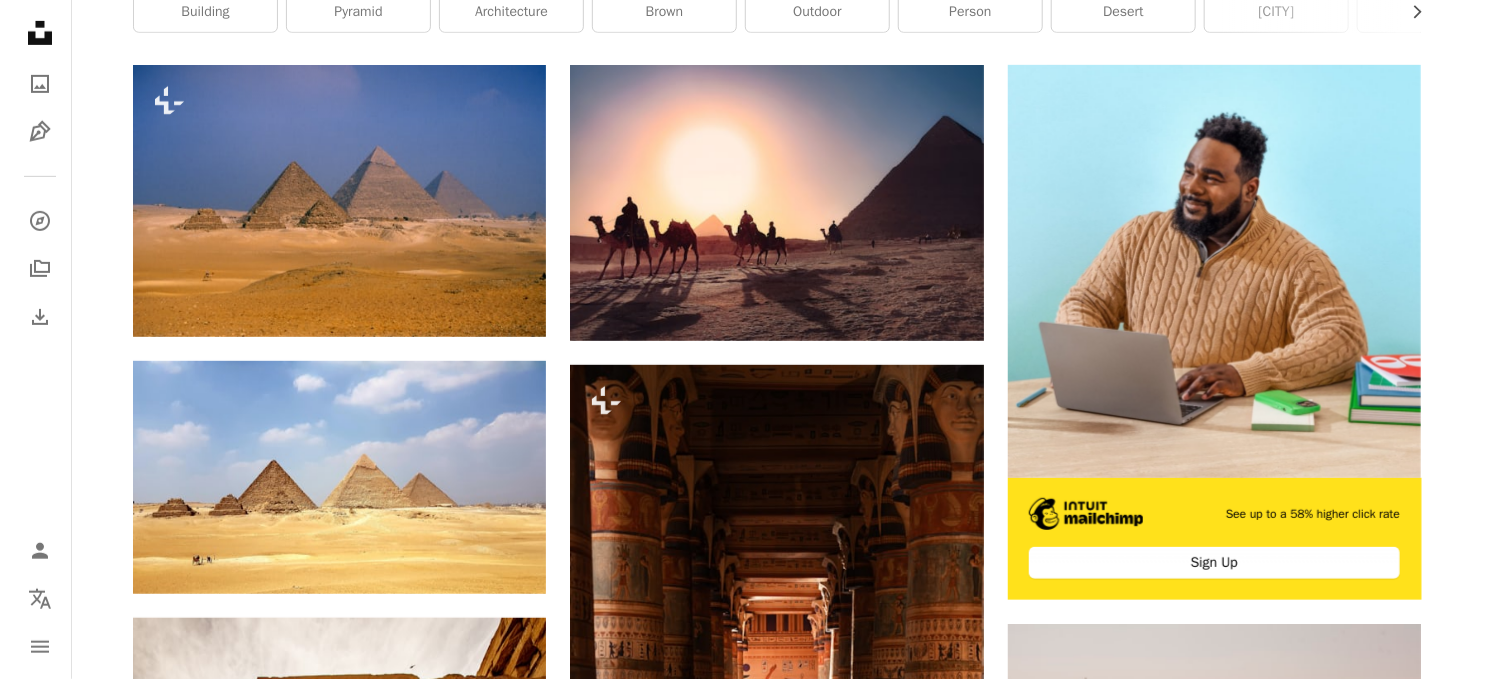 scroll, scrollTop: 400, scrollLeft: 0, axis: vertical 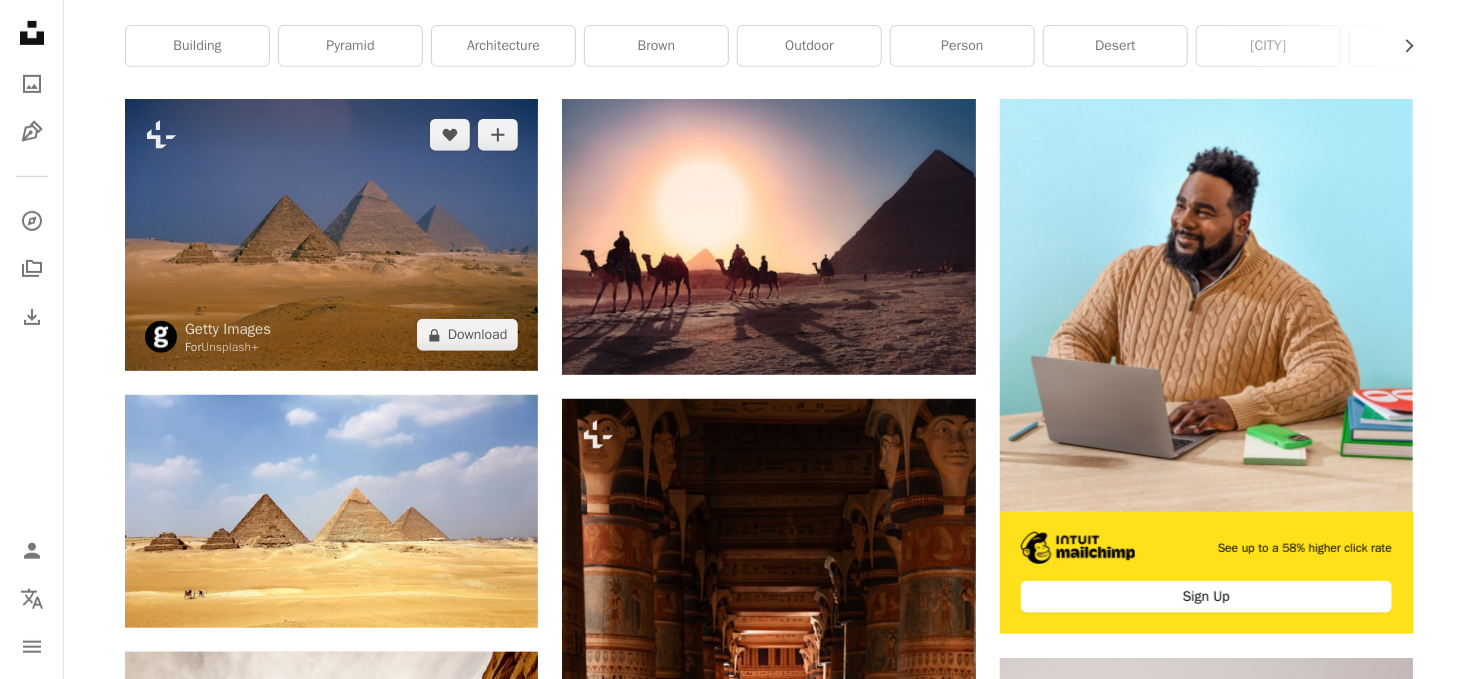 click at bounding box center [331, 235] 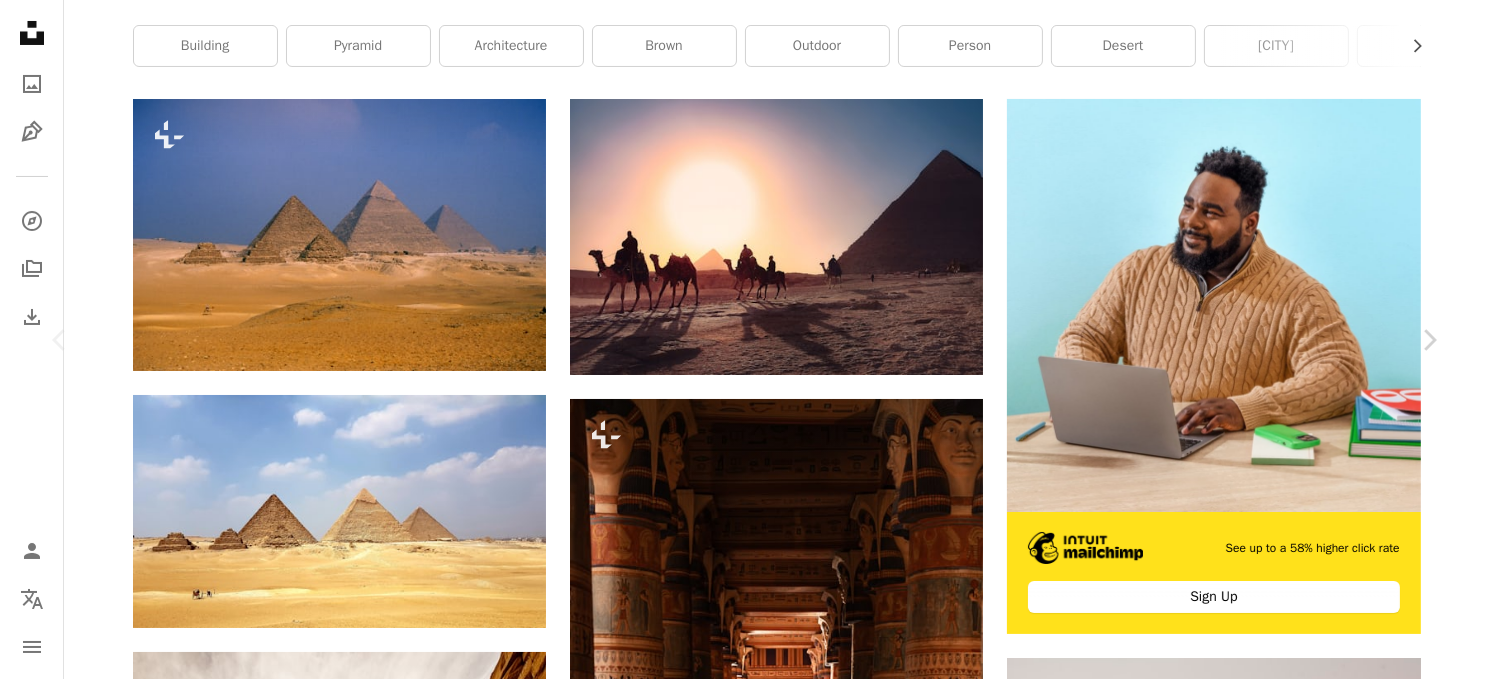 scroll, scrollTop: 0, scrollLeft: 0, axis: both 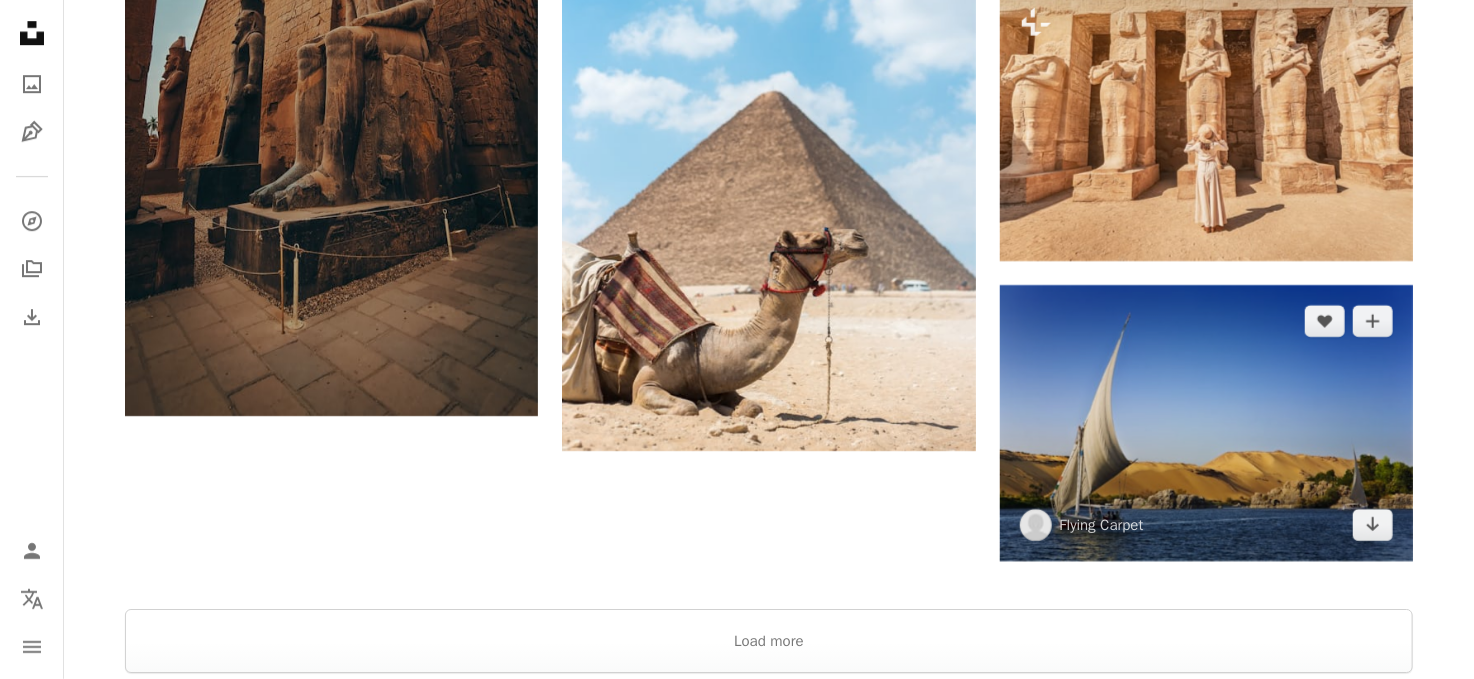 click at bounding box center [1206, 422] 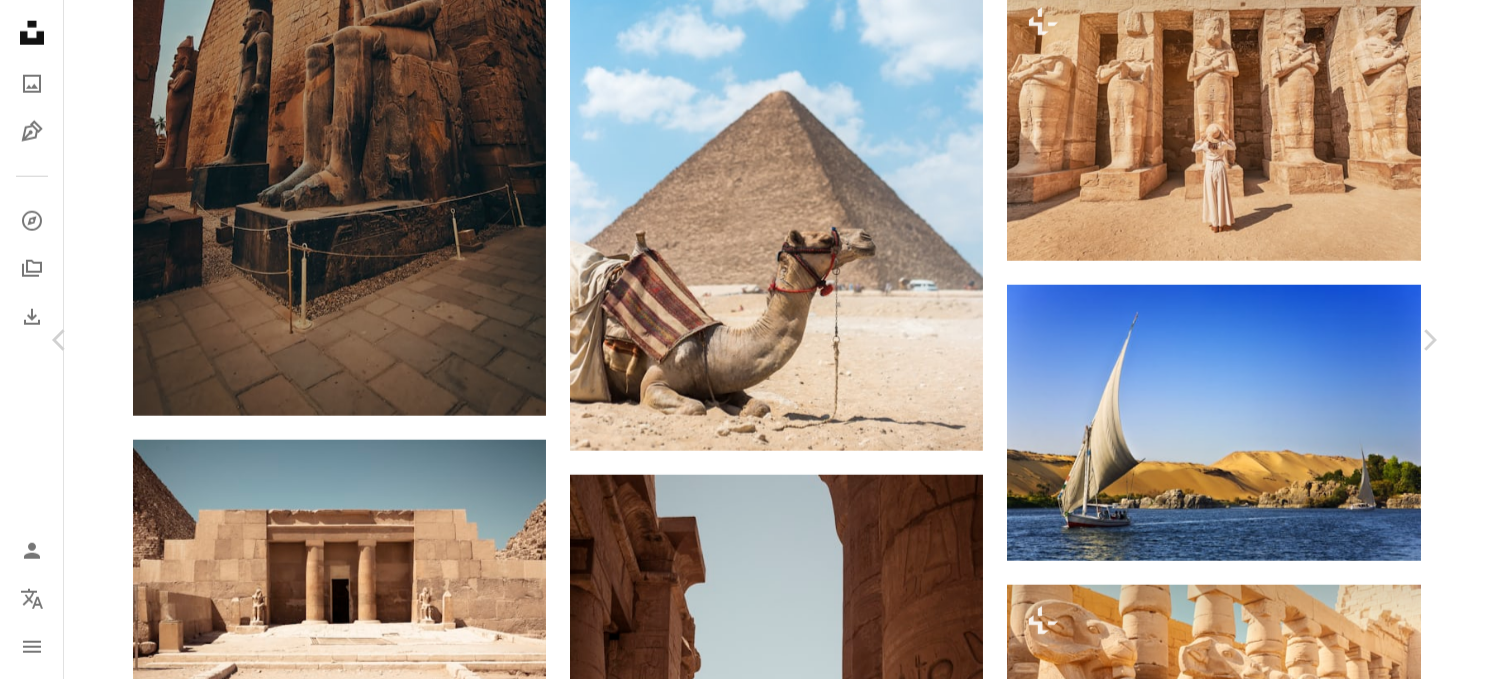 click at bounding box center [737, 4985] 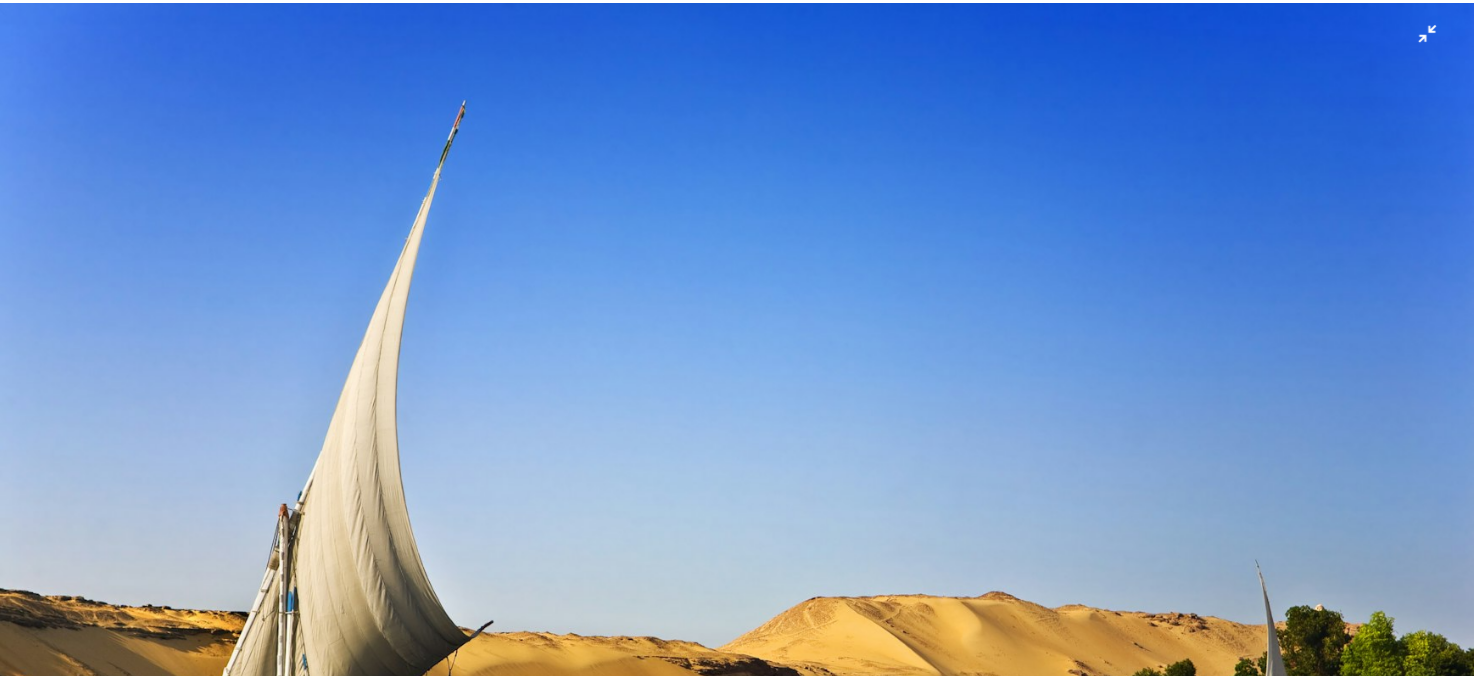 scroll, scrollTop: 147, scrollLeft: 0, axis: vertical 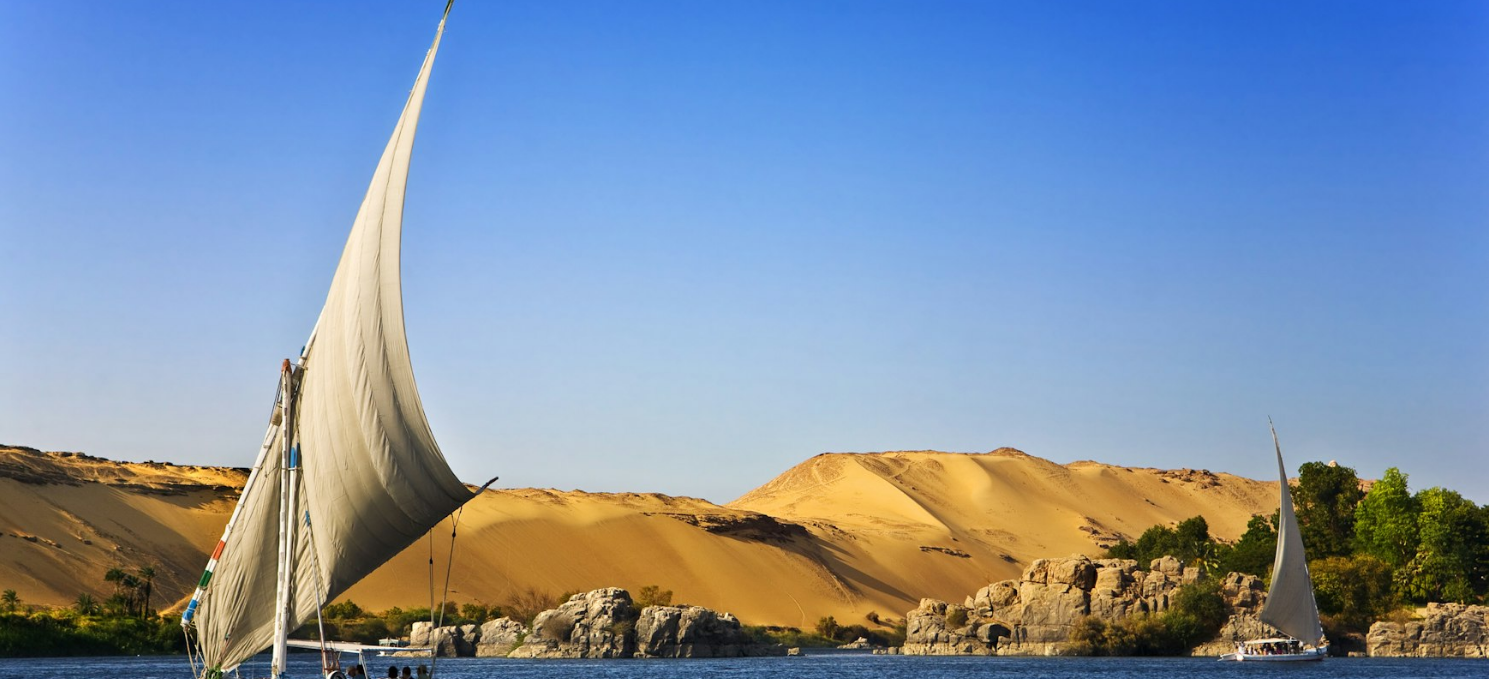 click at bounding box center (744, 349) 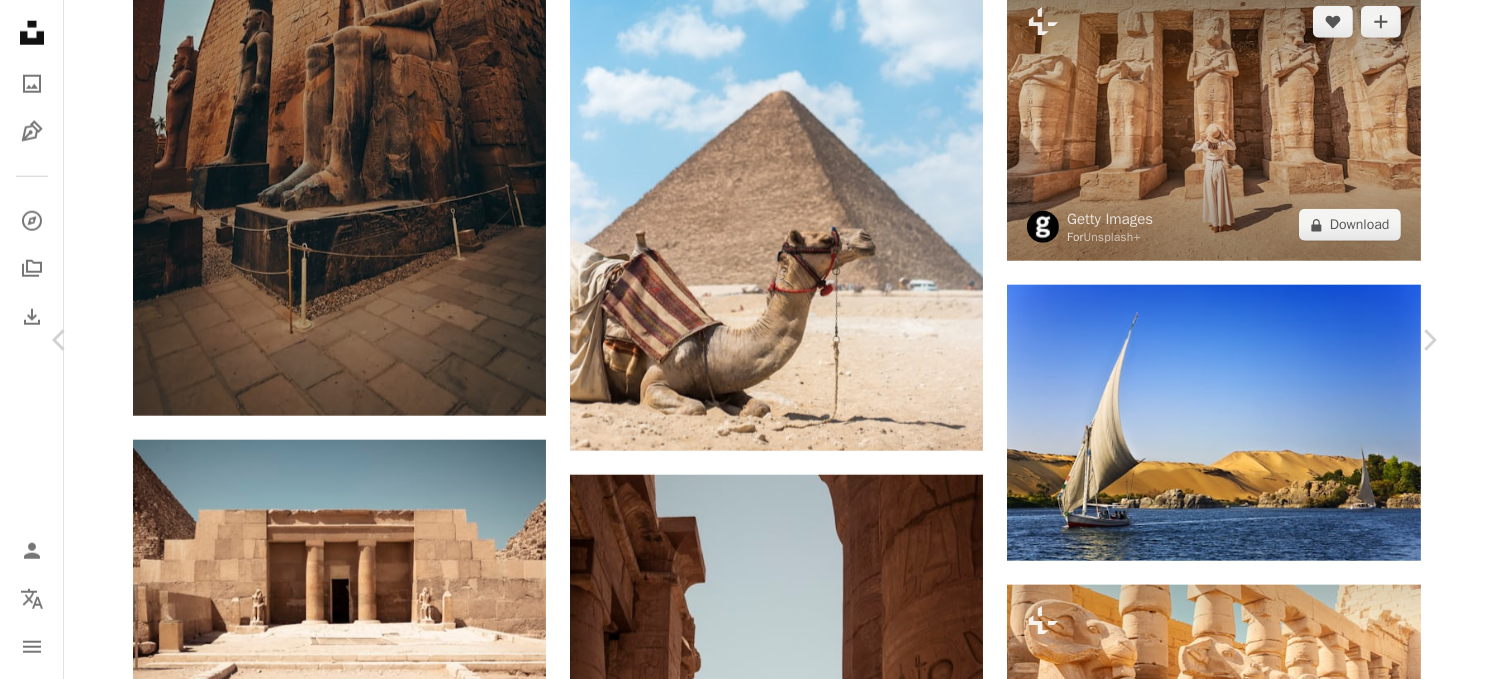 click on "An X shape Chevron left Chevron right Flying Carpet [COMPANY_NAME] A heart A plus sign Download free Chevron down Zoom in Views 2,787,468 Downloads 32,119 A forward-right arrow Share Info icon Info More Actions http://www.flyingcarpettours.com/Egypt/Tour-Packages Calendar outlined Published on August [DAY], [YEAR] Safety Free to use under the Unsplash License travel blue sky egypt sailboat sand dune sand dunes sail waterway blue boat transportation yacht vessel watercraft dinghy Free stock photos Browse premium related images on iStock | Save 20% with code UNSPLASH20 View more on iStock ↗ Related images A heart A plus sign AXP Photography Available for hire A checkmark inside of a circle Arrow pointing down Plus sign for Unsplash+ A heart A plus sign Arnaud Mariat For Unsplash+ A lock Download A heart A plus sign [FIRST] [LAST] Arrow pointing down A heart A plus sign [FIRST] [LAST] Available for hire A checkmark inside of a circle Arrow pointing down A heart A plus sign [FIRST] [LAST] Available for hire A heart" at bounding box center (744, 4946) 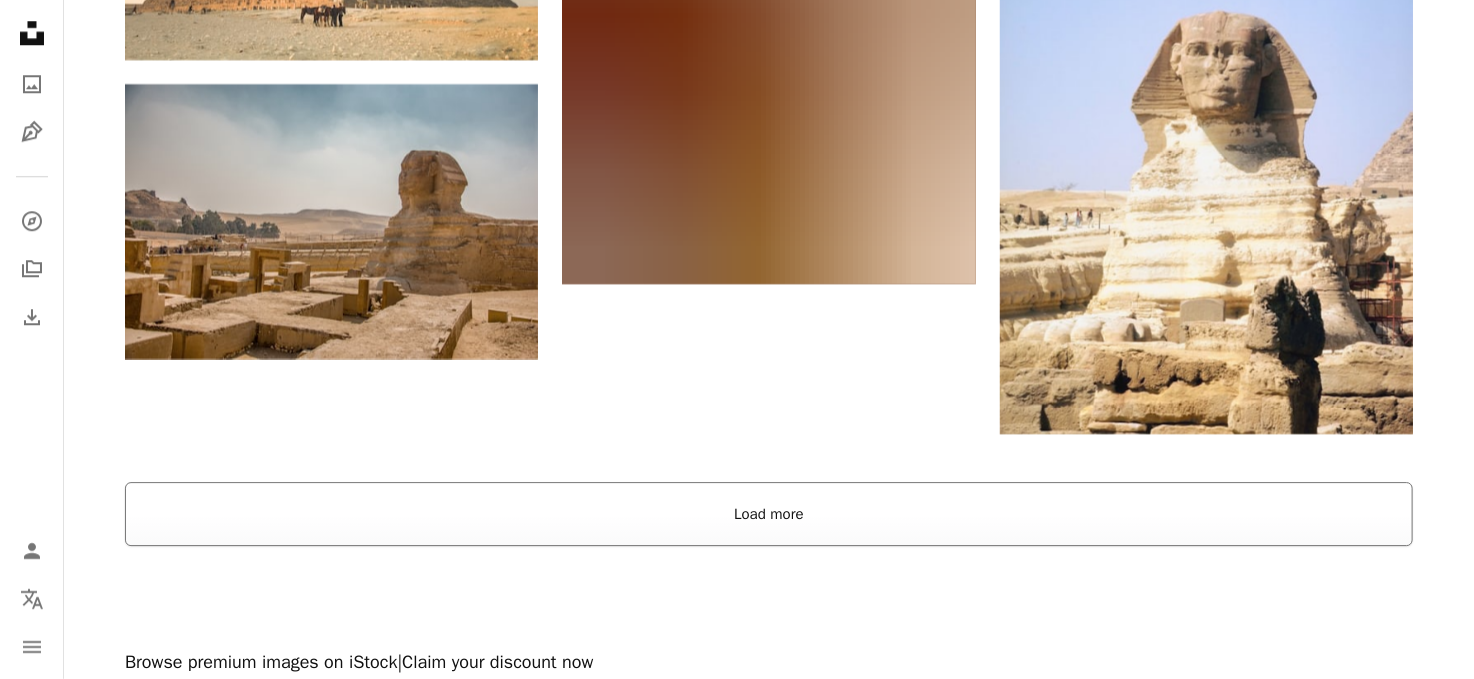 scroll, scrollTop: 6300, scrollLeft: 0, axis: vertical 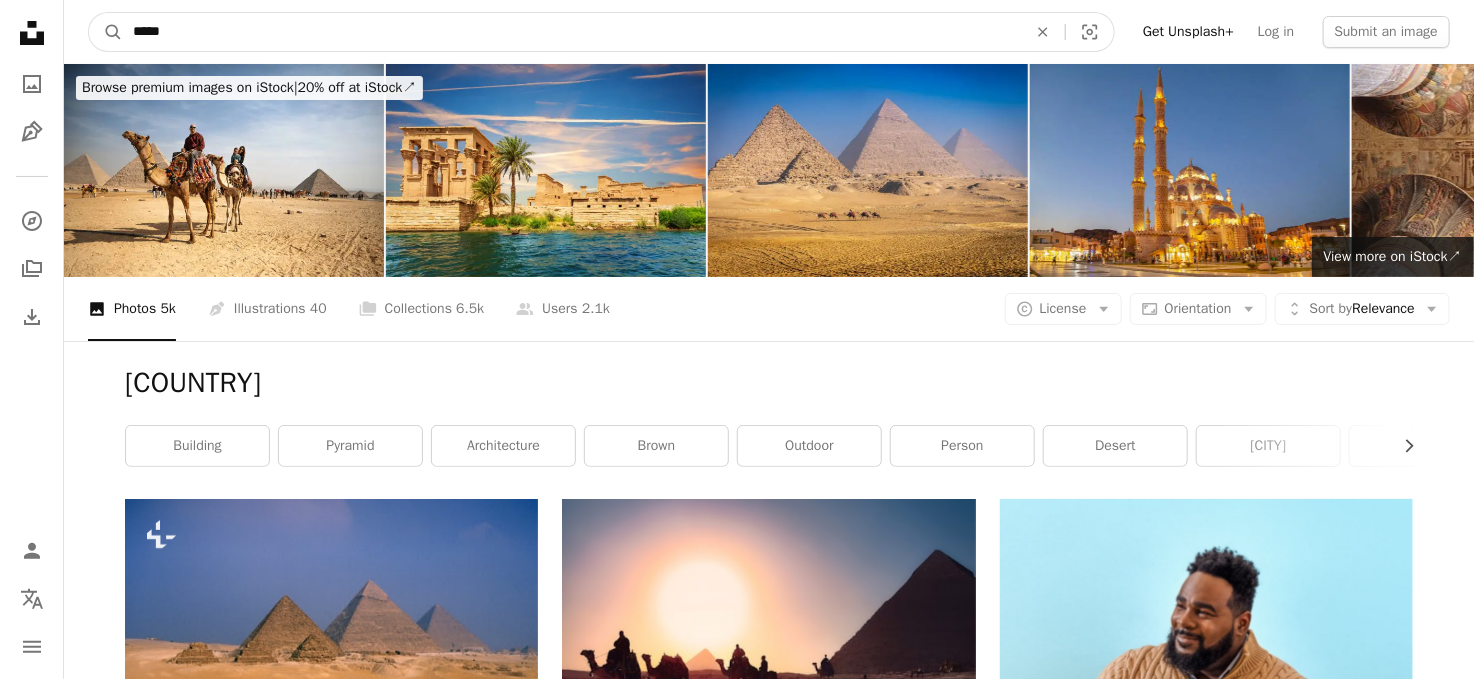click on "*****" at bounding box center [572, 32] 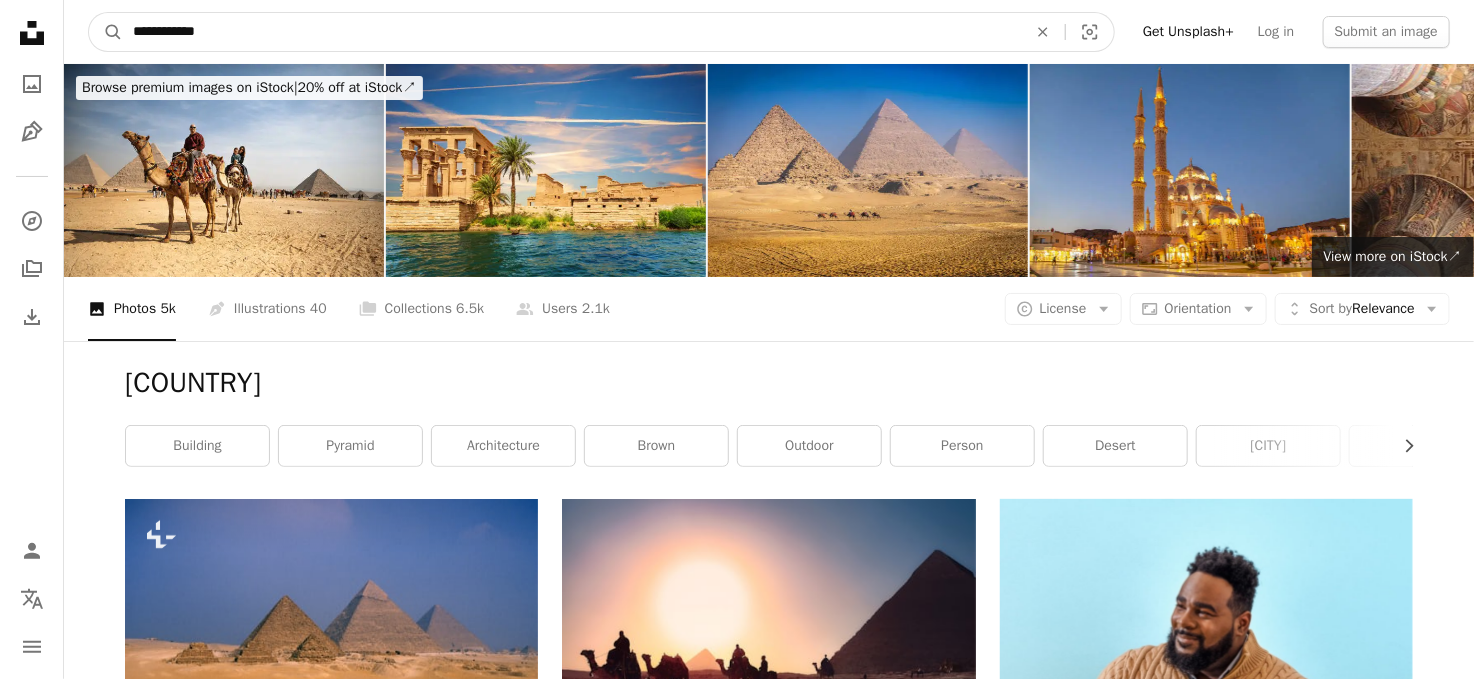 type on "**********" 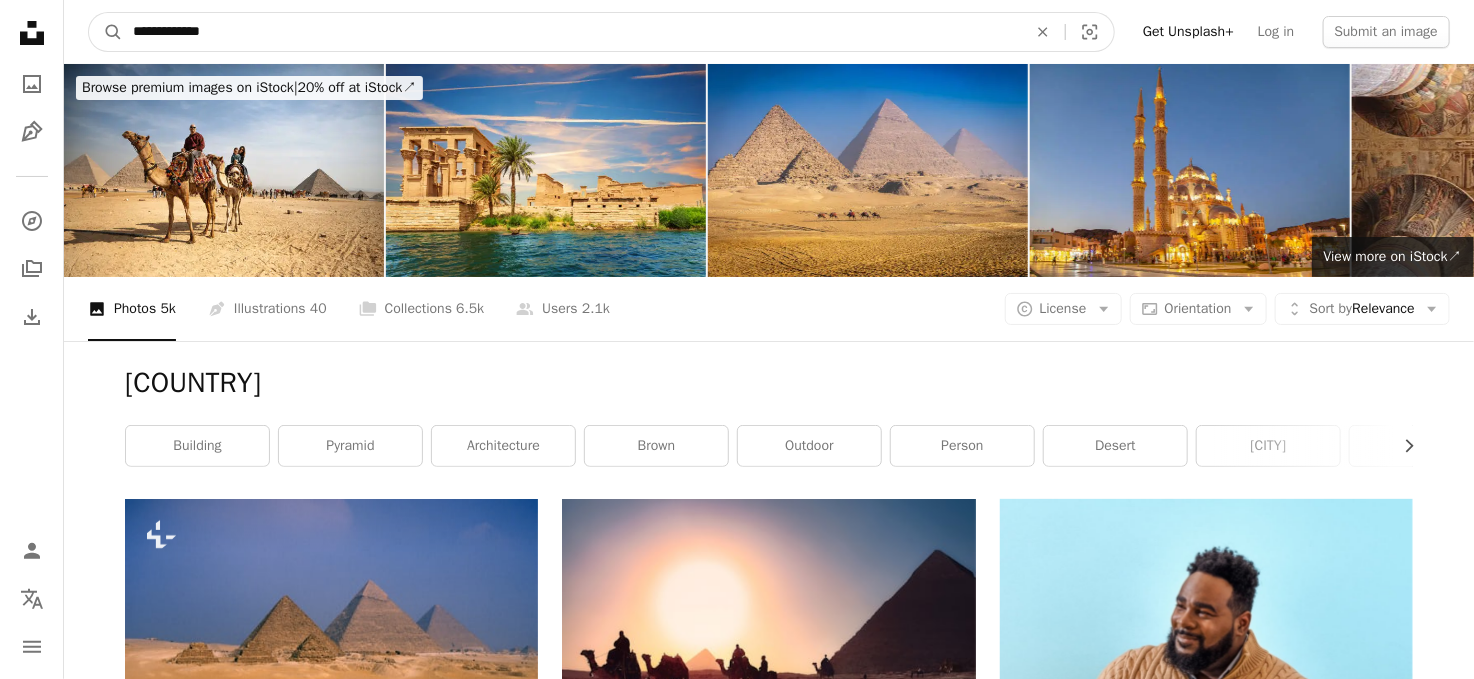 click on "A magnifying glass" at bounding box center (106, 32) 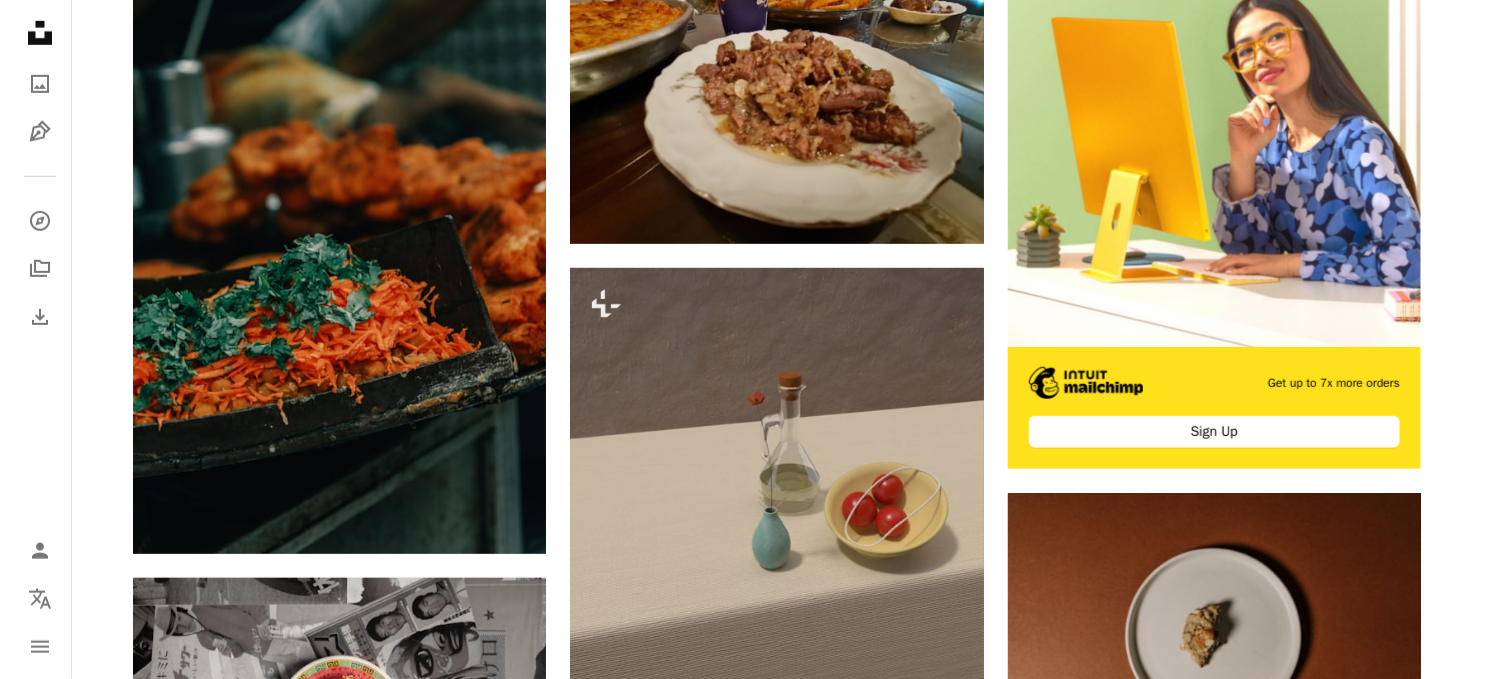 scroll, scrollTop: 600, scrollLeft: 0, axis: vertical 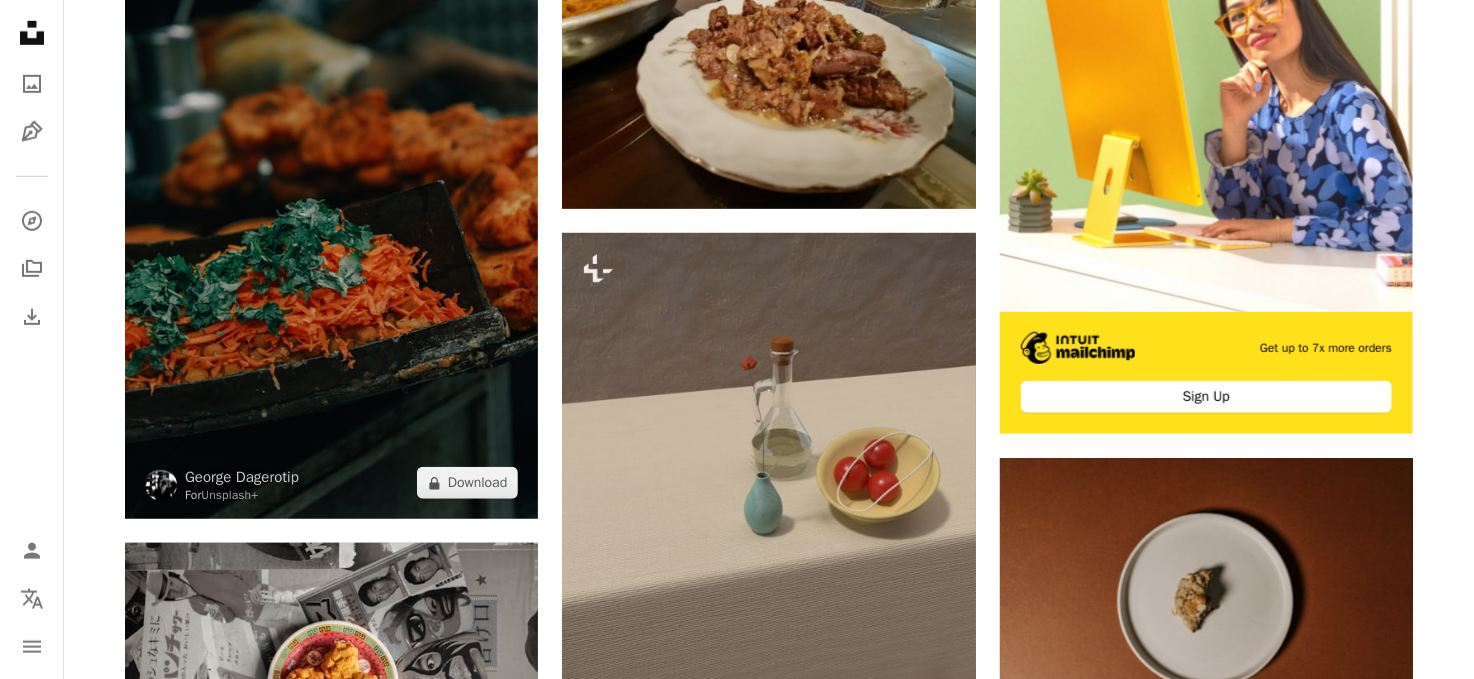 click at bounding box center (331, 209) 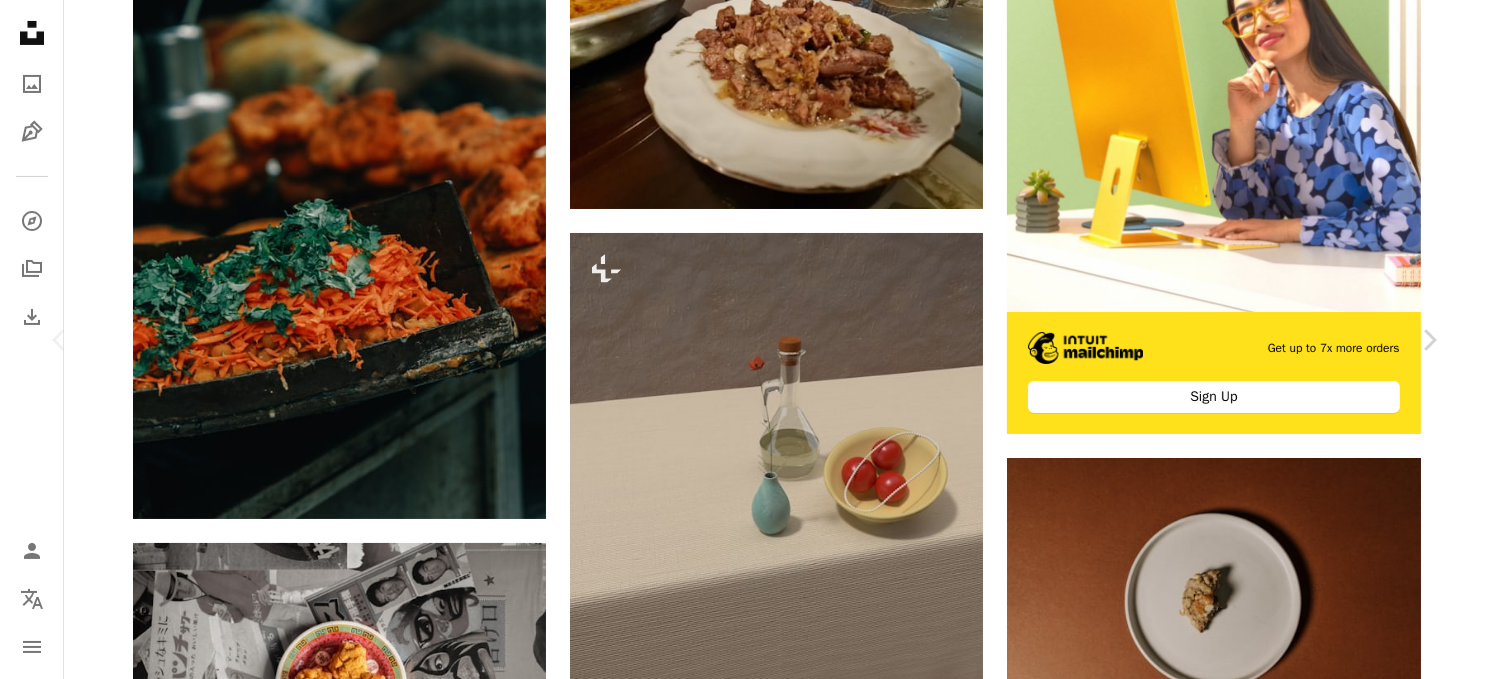 scroll, scrollTop: 0, scrollLeft: 0, axis: both 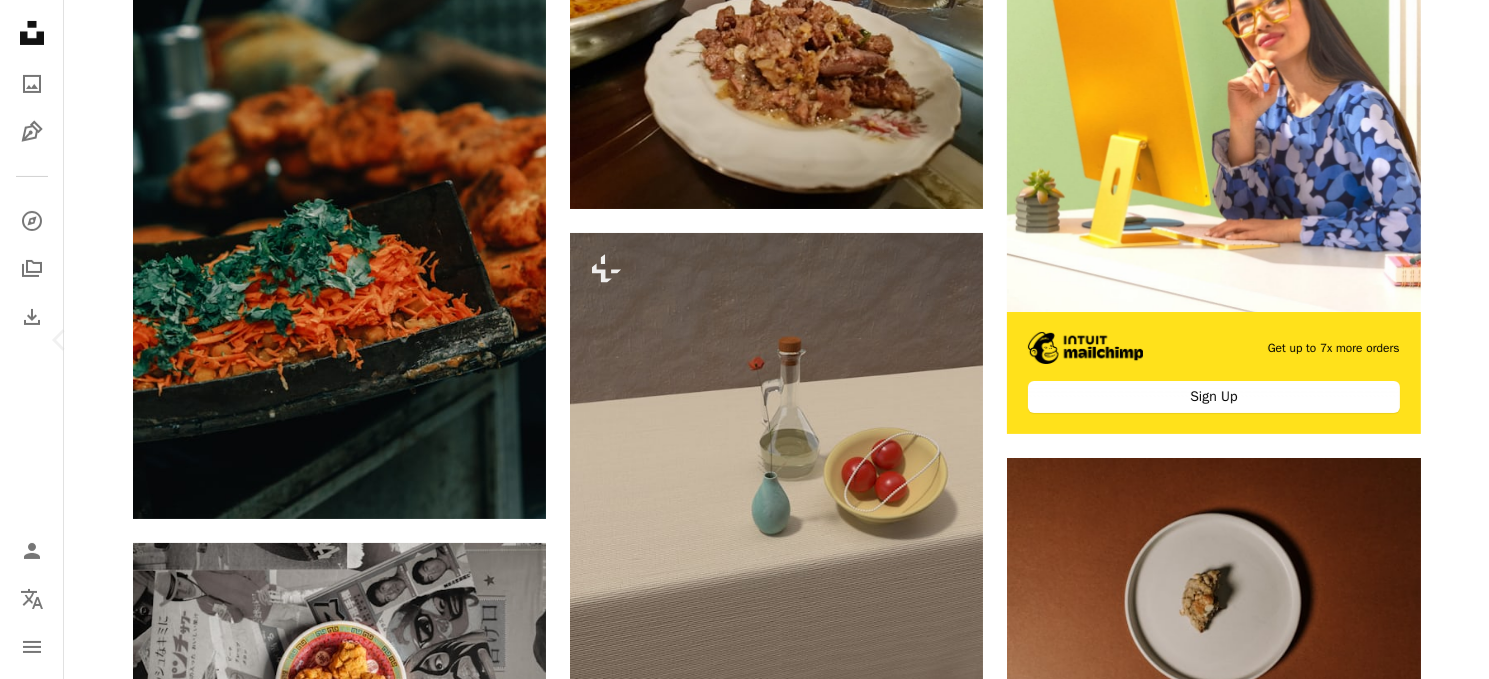click on "Chevron right" at bounding box center [1429, 340] 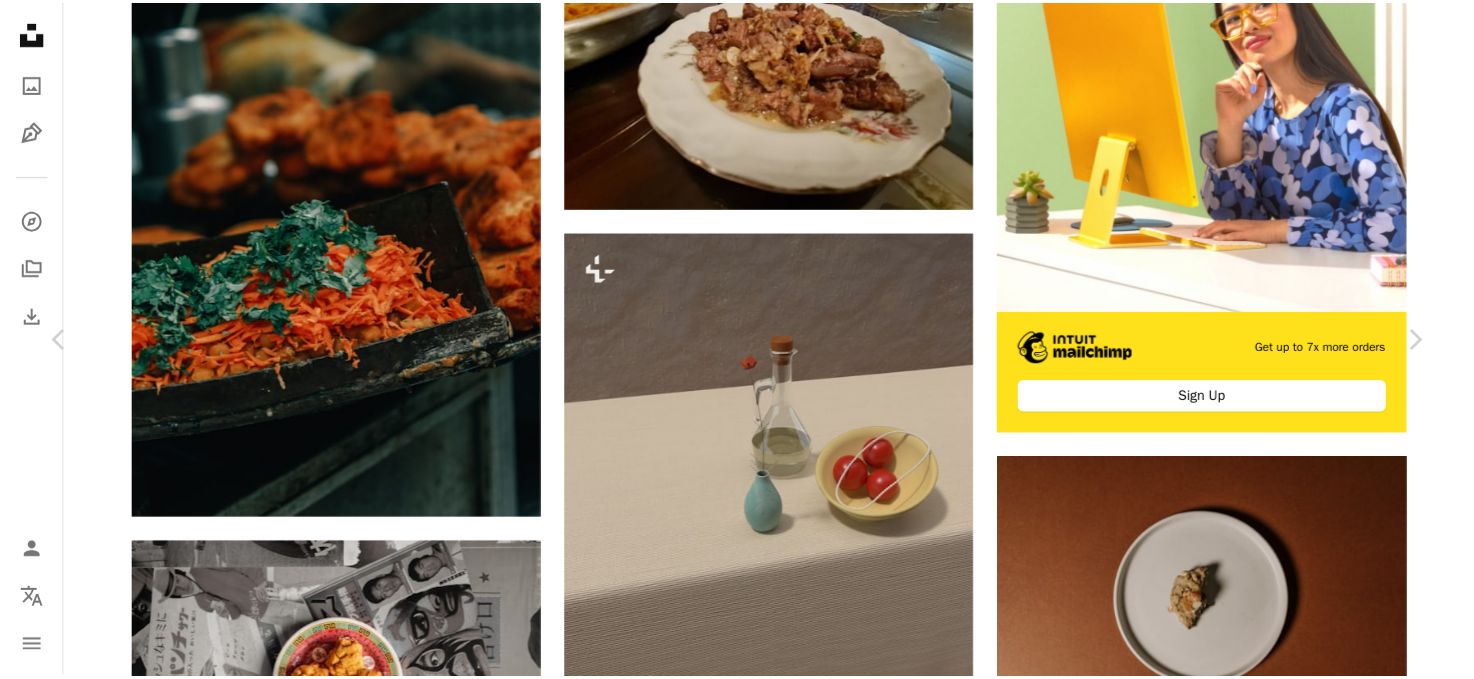 scroll, scrollTop: 0, scrollLeft: 0, axis: both 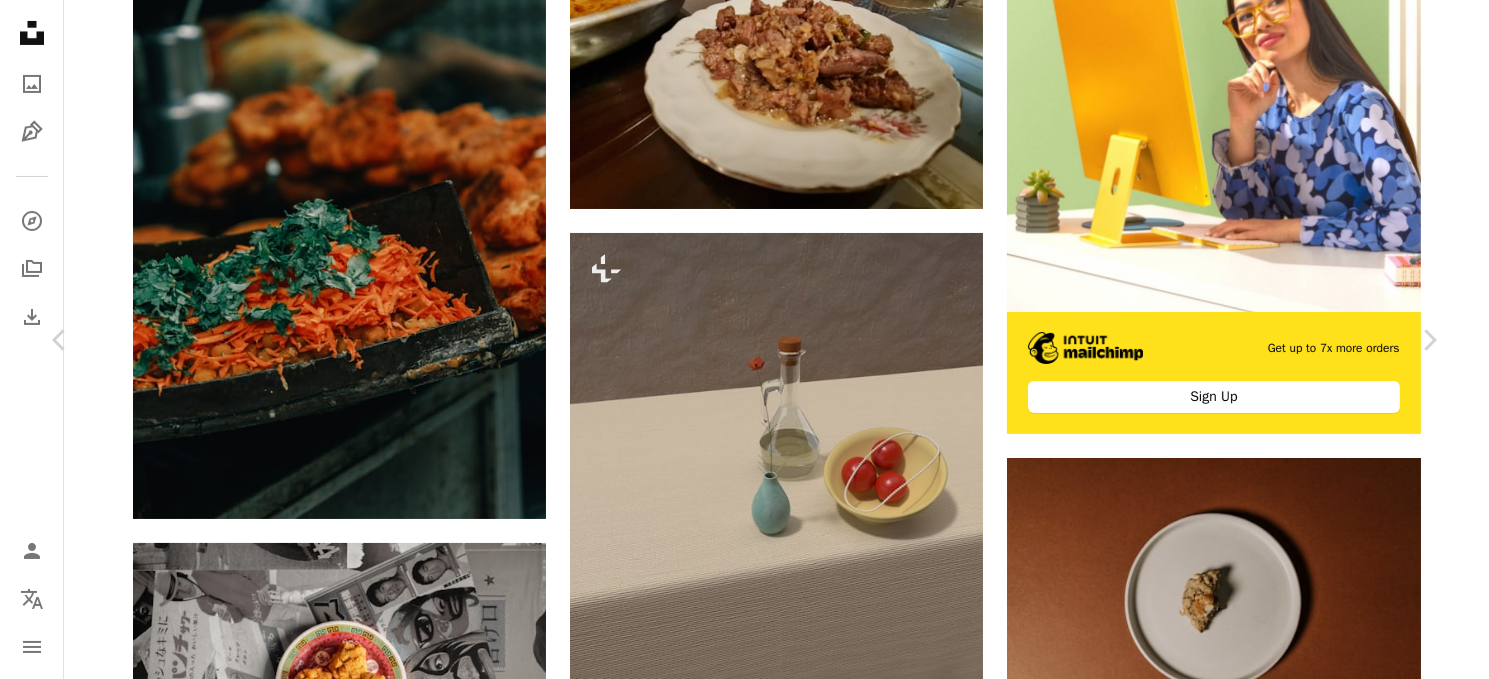 click on "**********" at bounding box center [744, 1896] 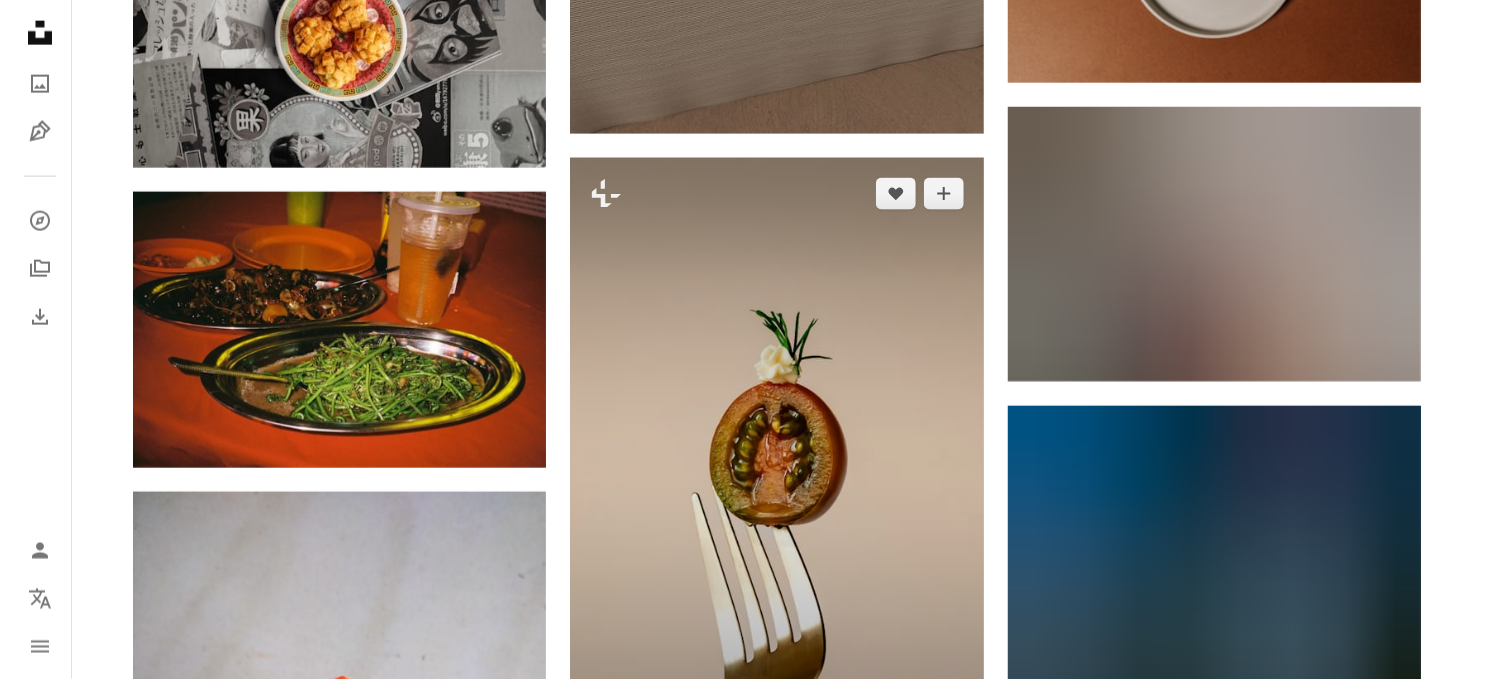 scroll, scrollTop: 1300, scrollLeft: 0, axis: vertical 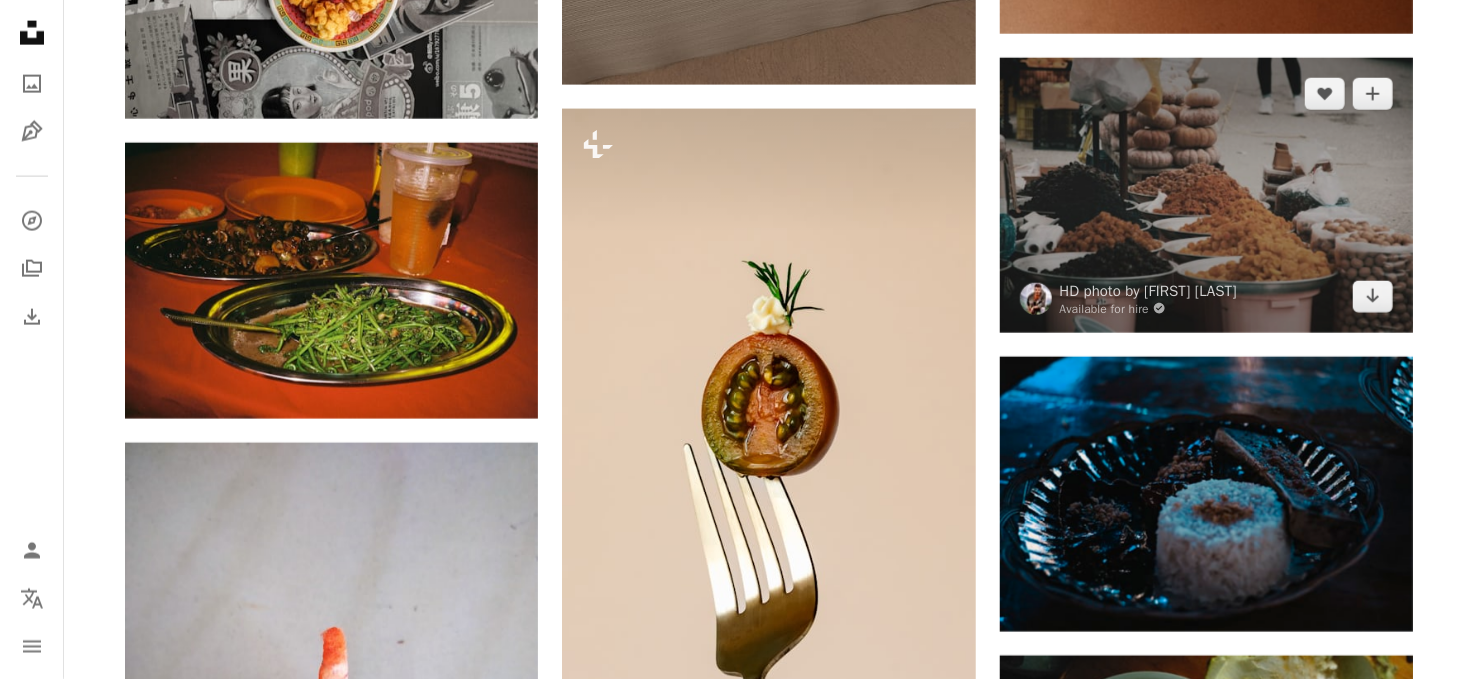 click at bounding box center (1206, 195) 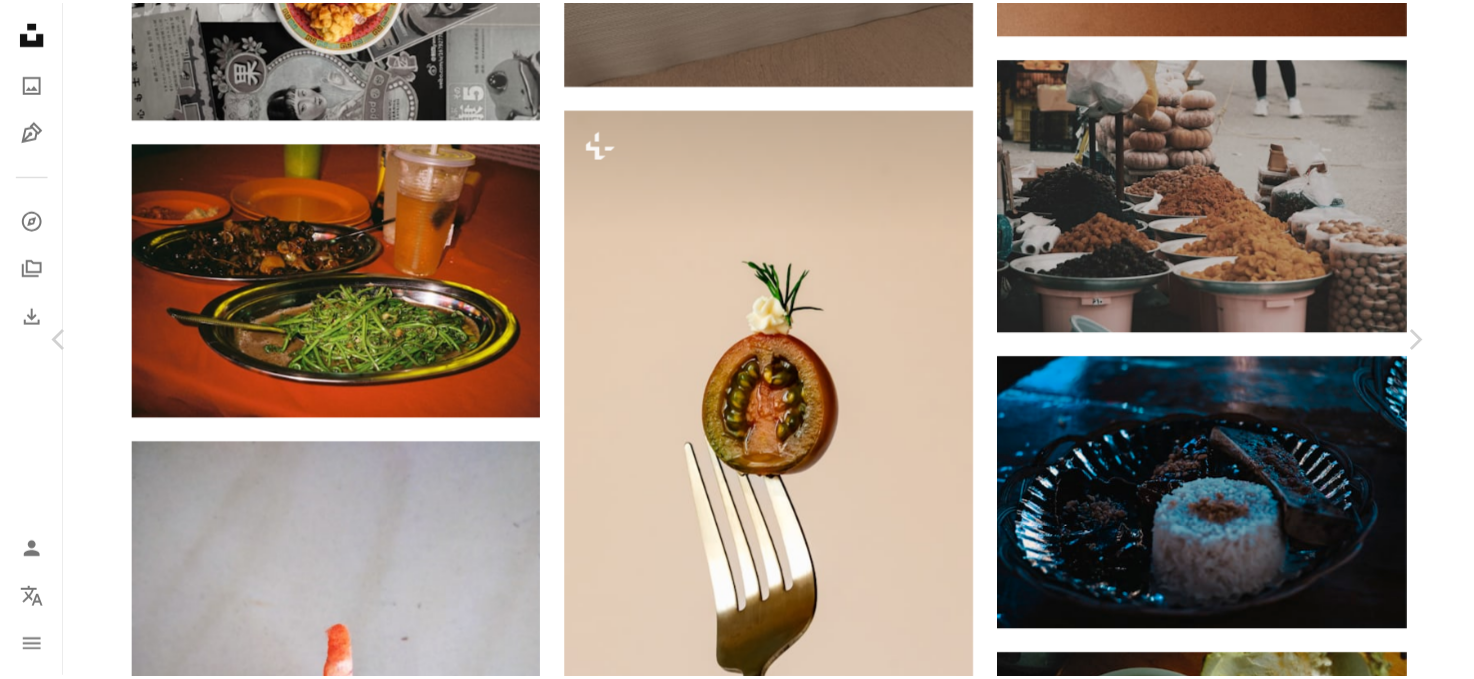 scroll, scrollTop: 0, scrollLeft: 0, axis: both 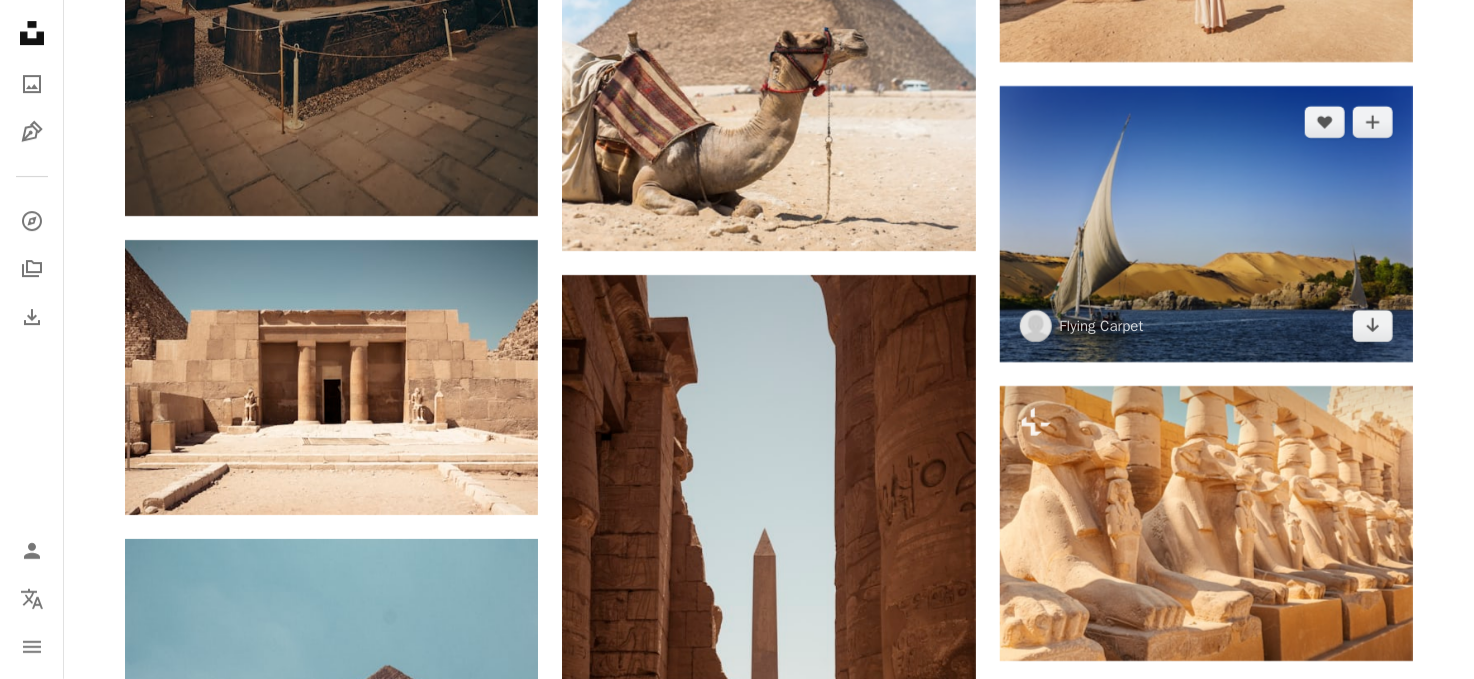 click at bounding box center (1206, 223) 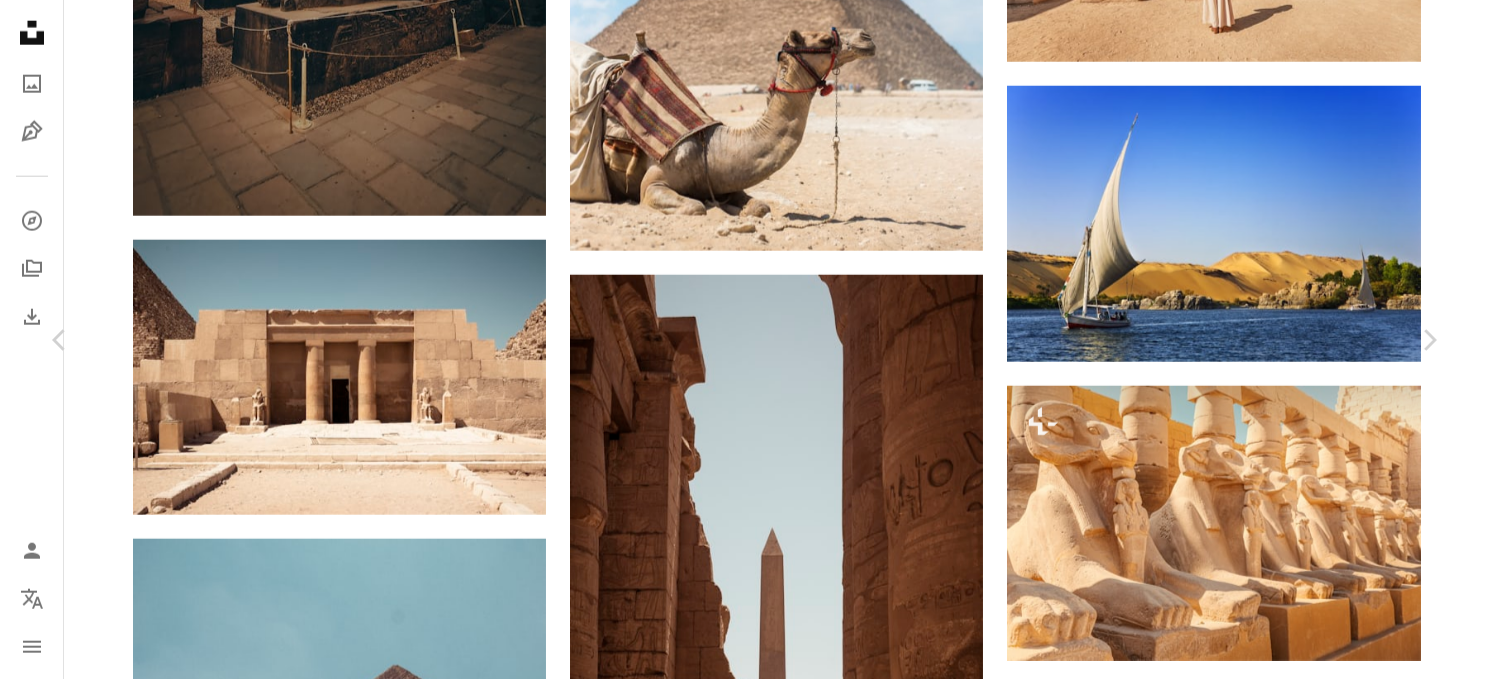 click on "Flying Carpet [COMPANY_NAME] A heart A plus sign Download free Chevron down" at bounding box center [737, 4455] 